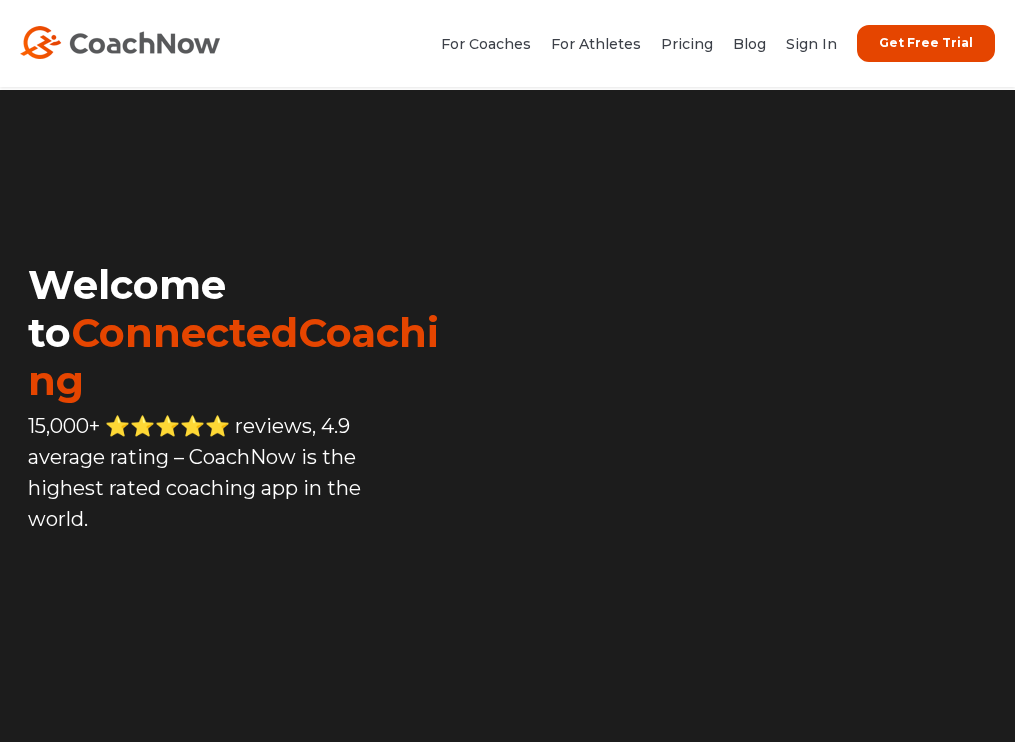 scroll, scrollTop: 0, scrollLeft: 0, axis: both 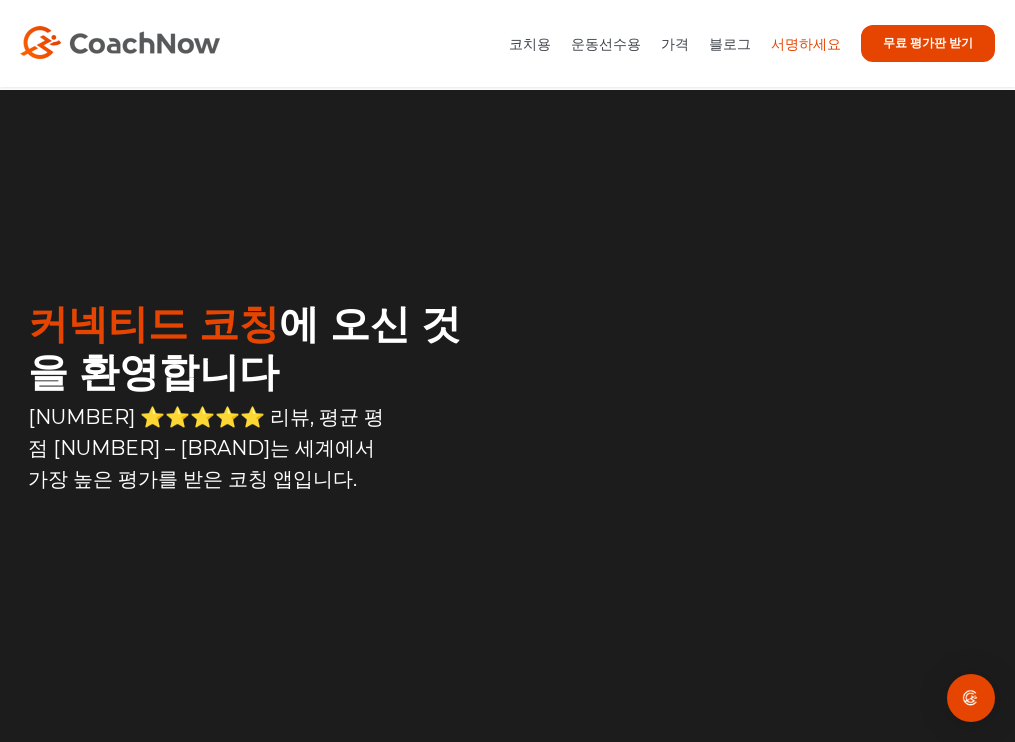 click on "서명하세요" at bounding box center (806, 44) 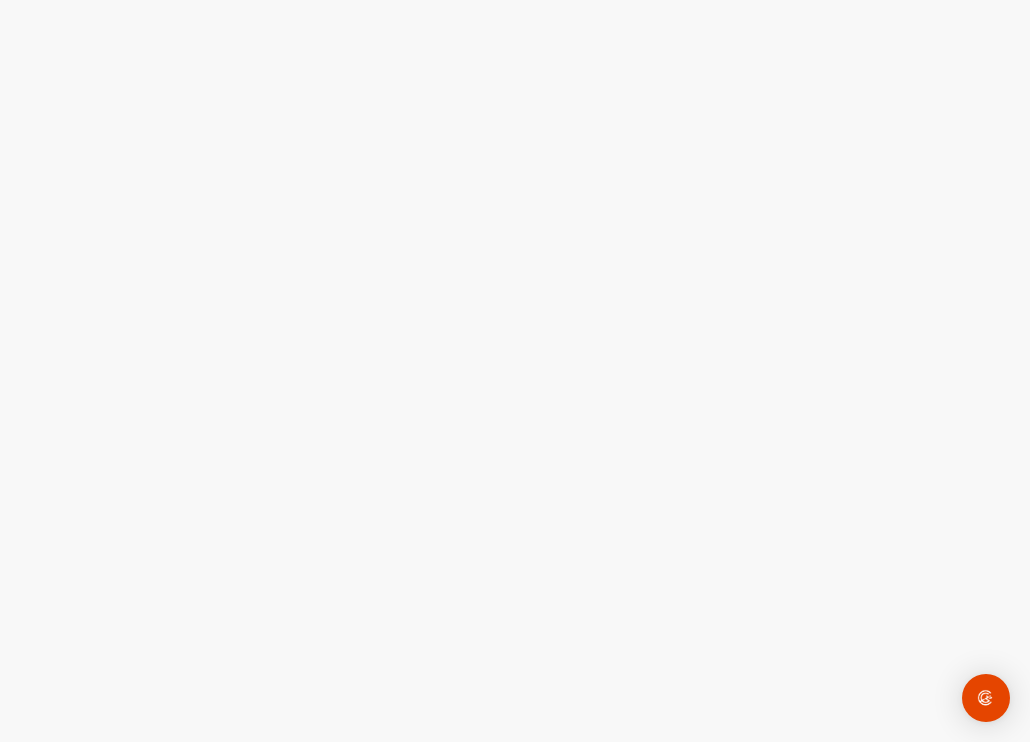 scroll, scrollTop: 0, scrollLeft: 0, axis: both 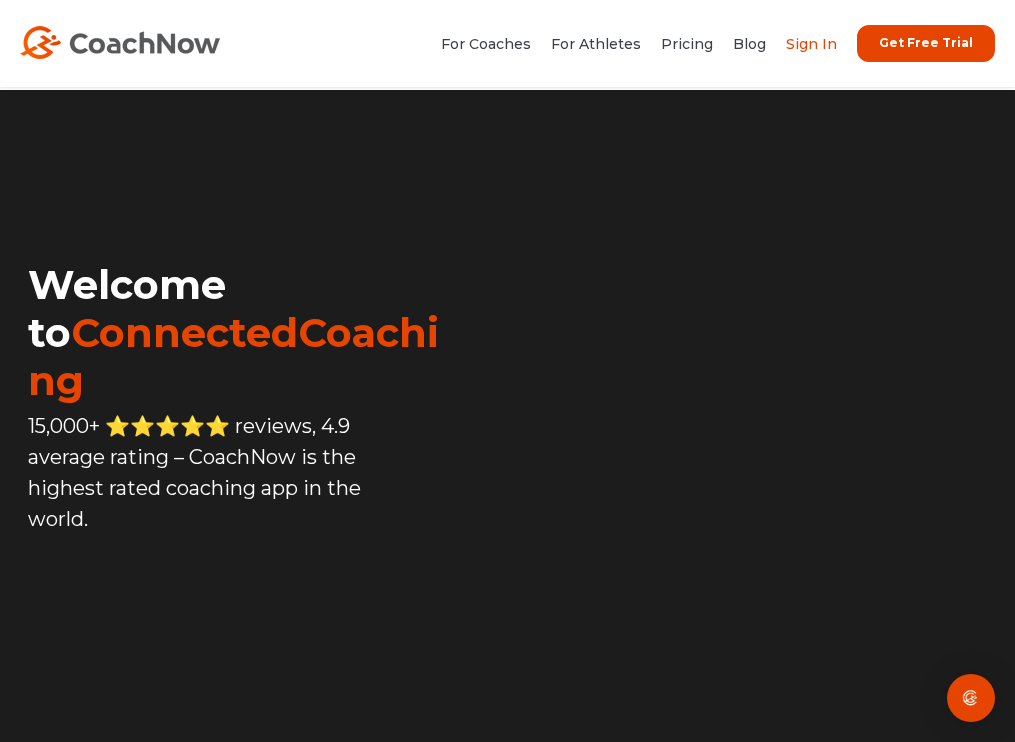 click on "Sign In" at bounding box center [811, 44] 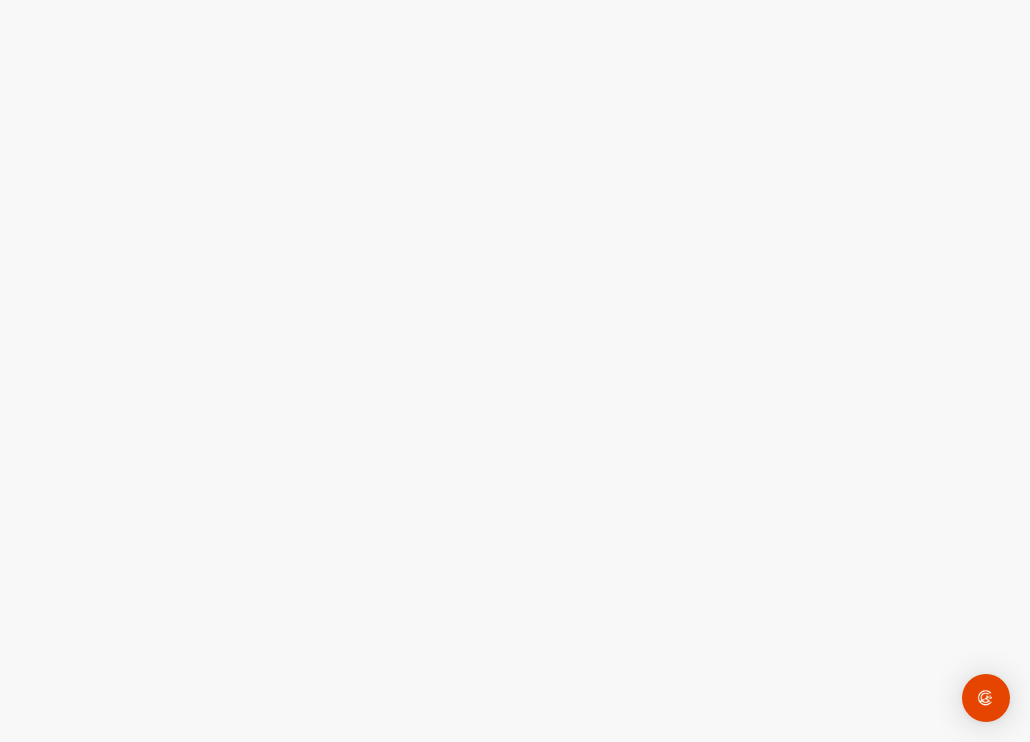 scroll, scrollTop: 0, scrollLeft: 0, axis: both 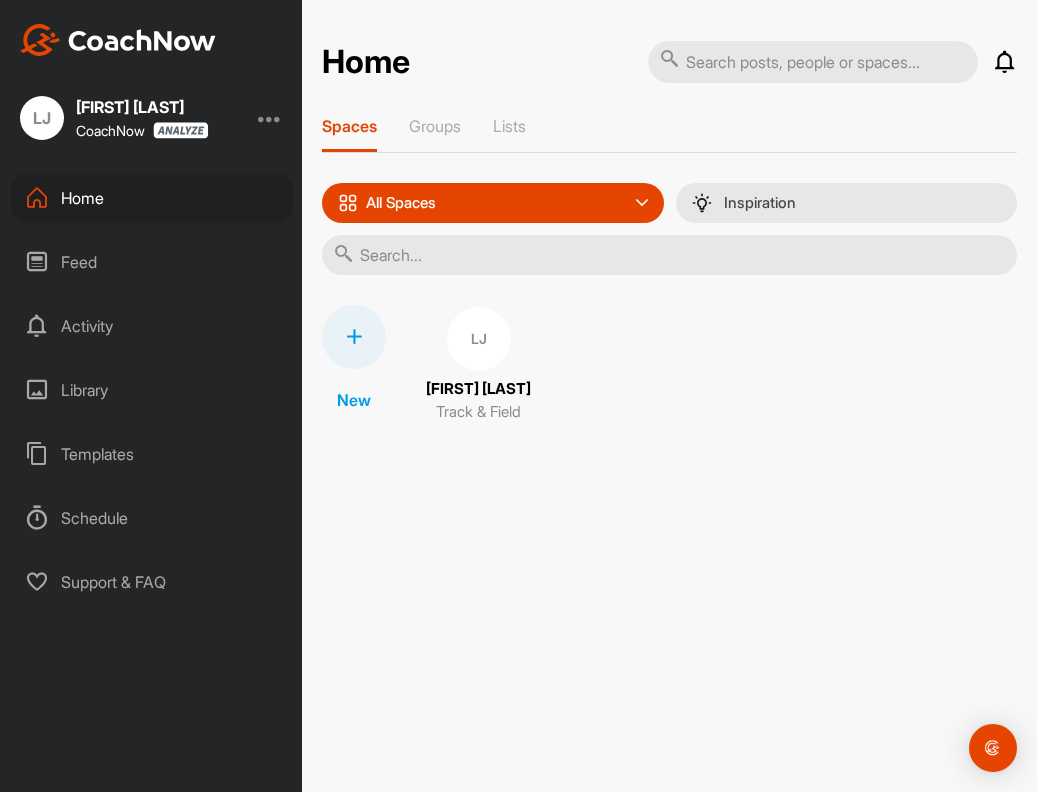 click on "Feed" at bounding box center [152, 262] 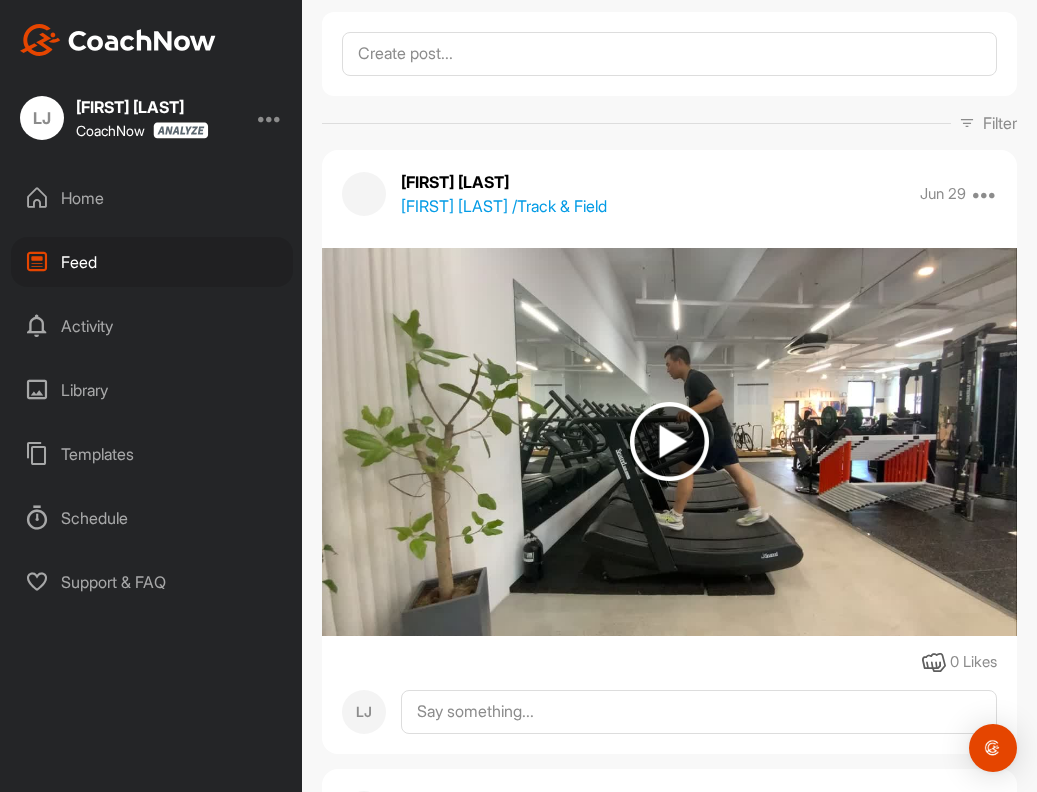 scroll, scrollTop: 100, scrollLeft: 0, axis: vertical 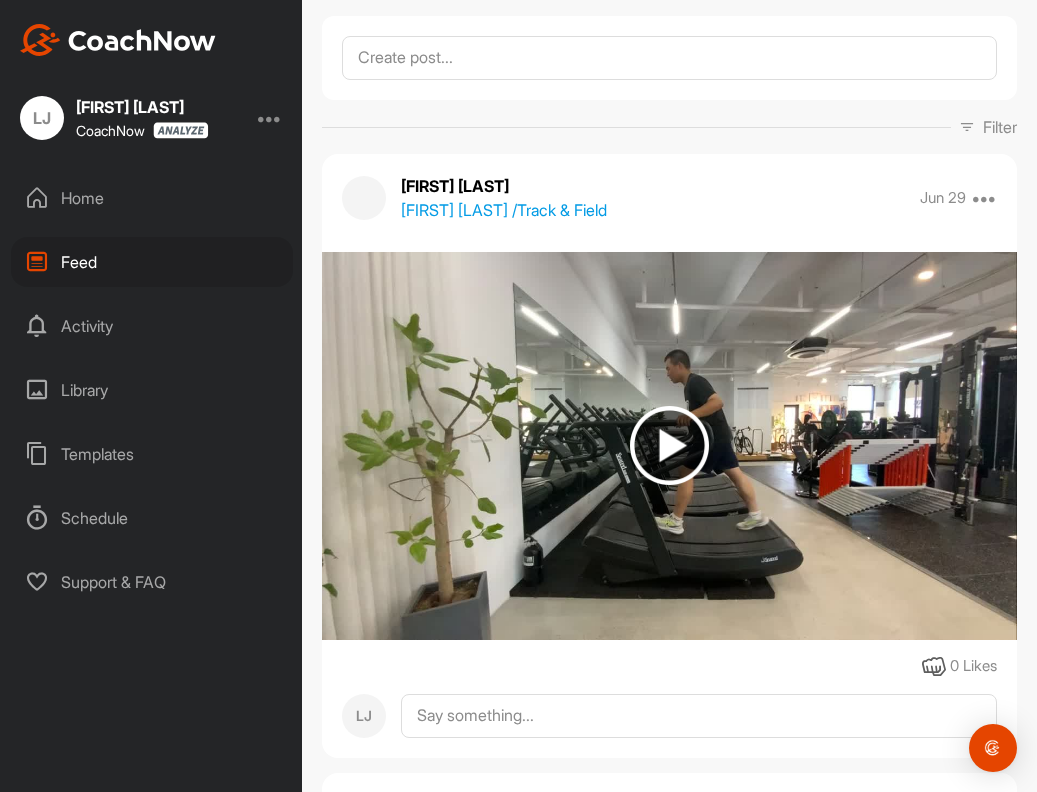 click at bounding box center (669, 445) 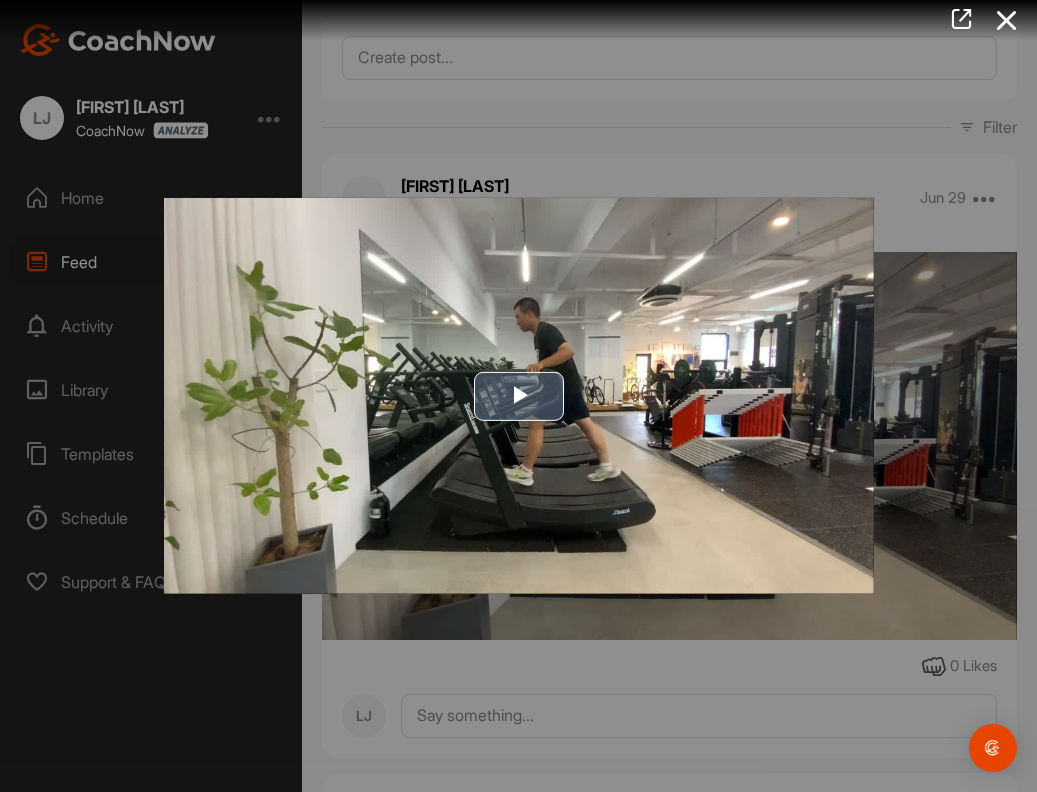 click at bounding box center (519, 396) 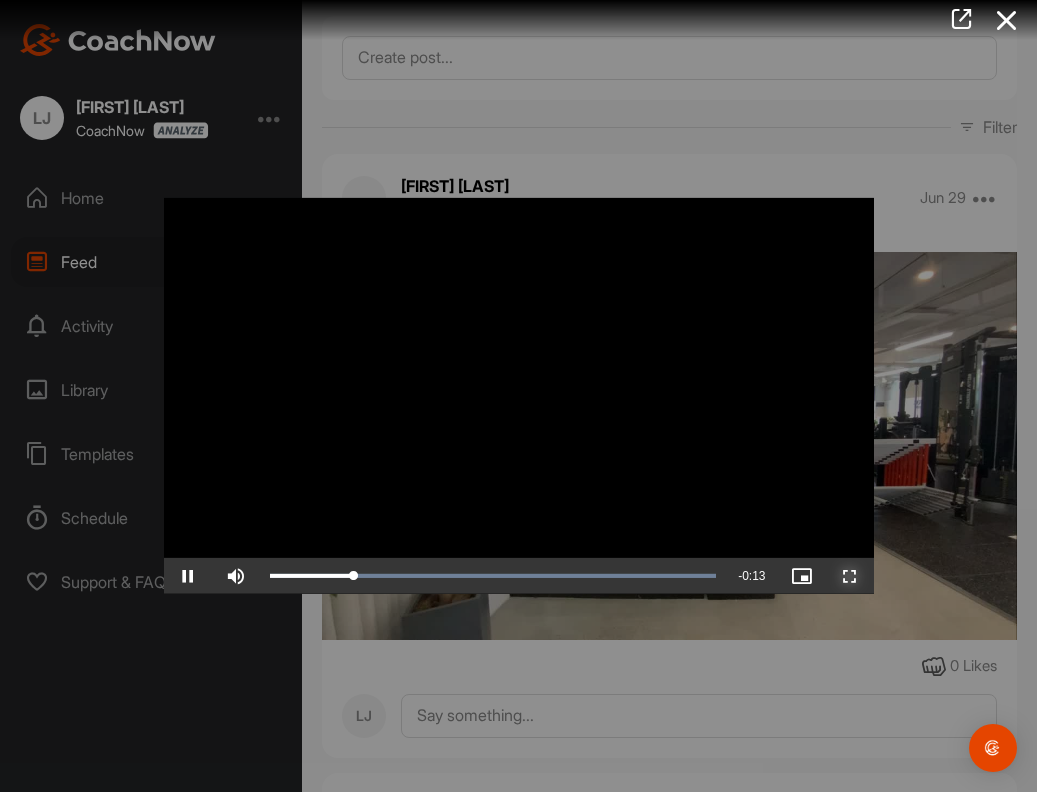 click at bounding box center (850, 576) 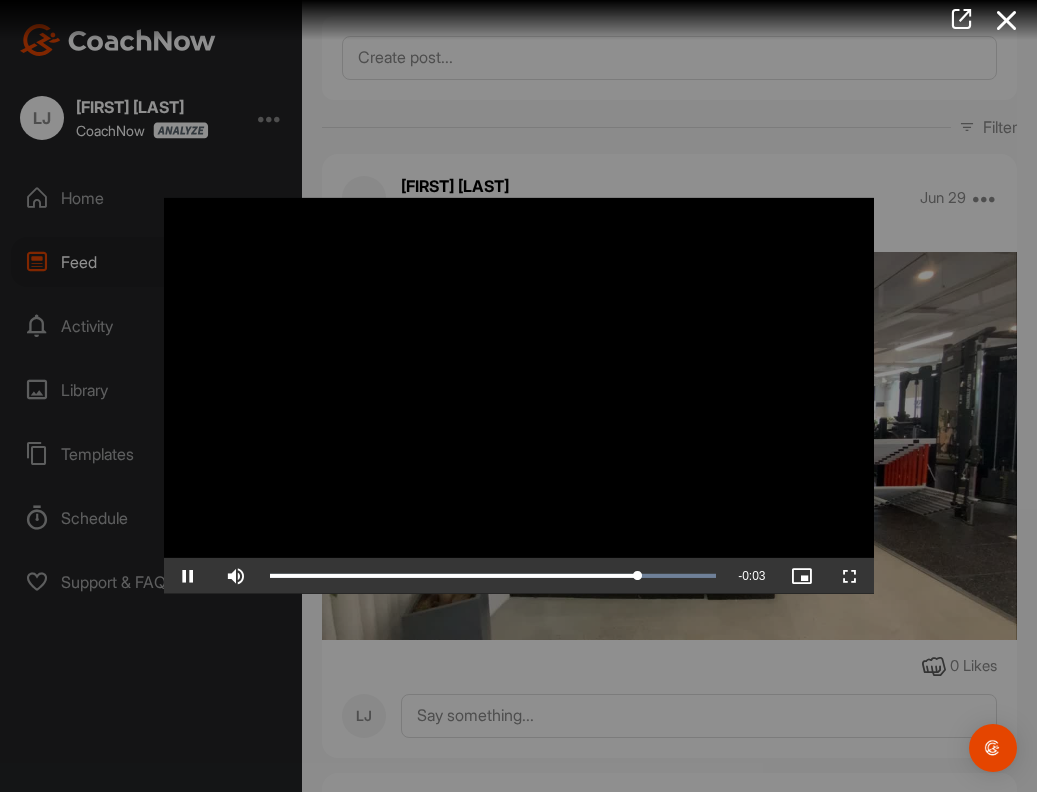 click at bounding box center [518, 396] 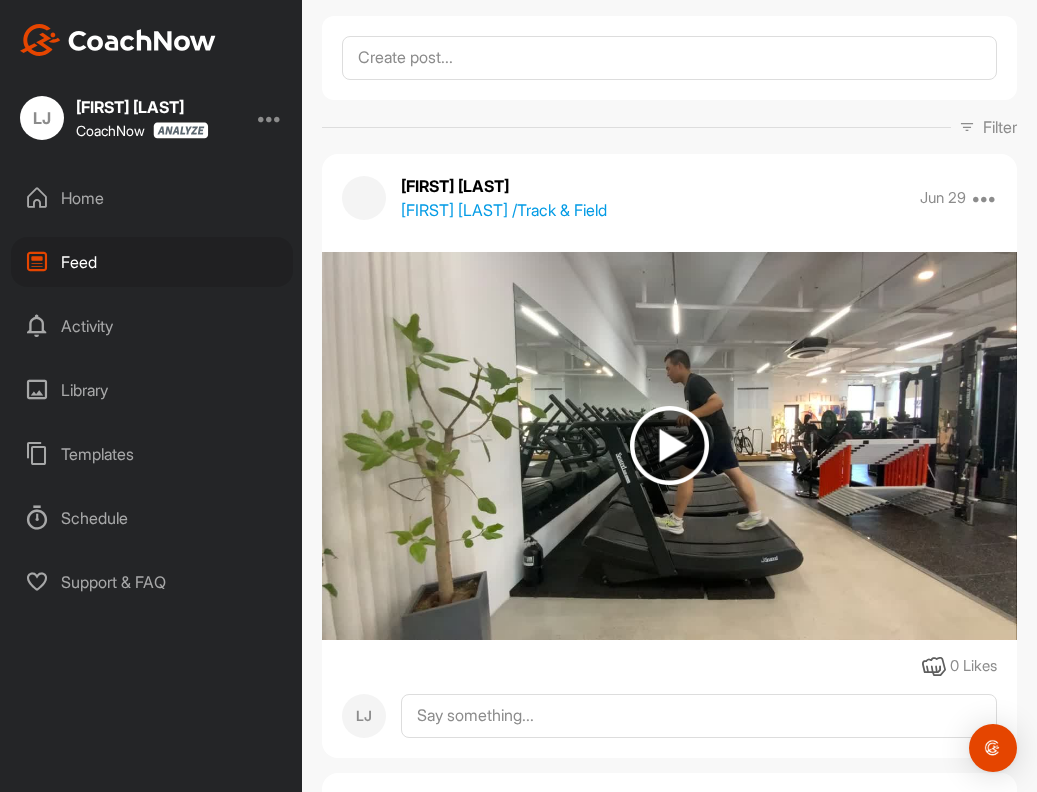 scroll, scrollTop: 60, scrollLeft: 0, axis: vertical 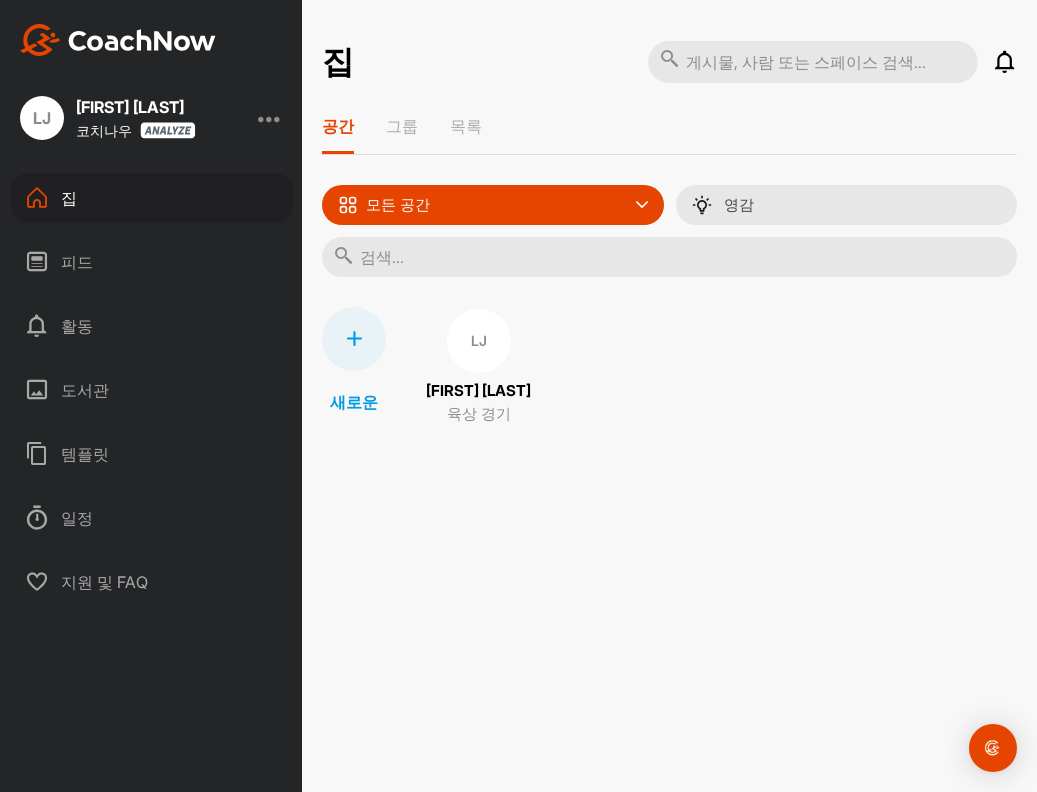 click at bounding box center [118, 40] 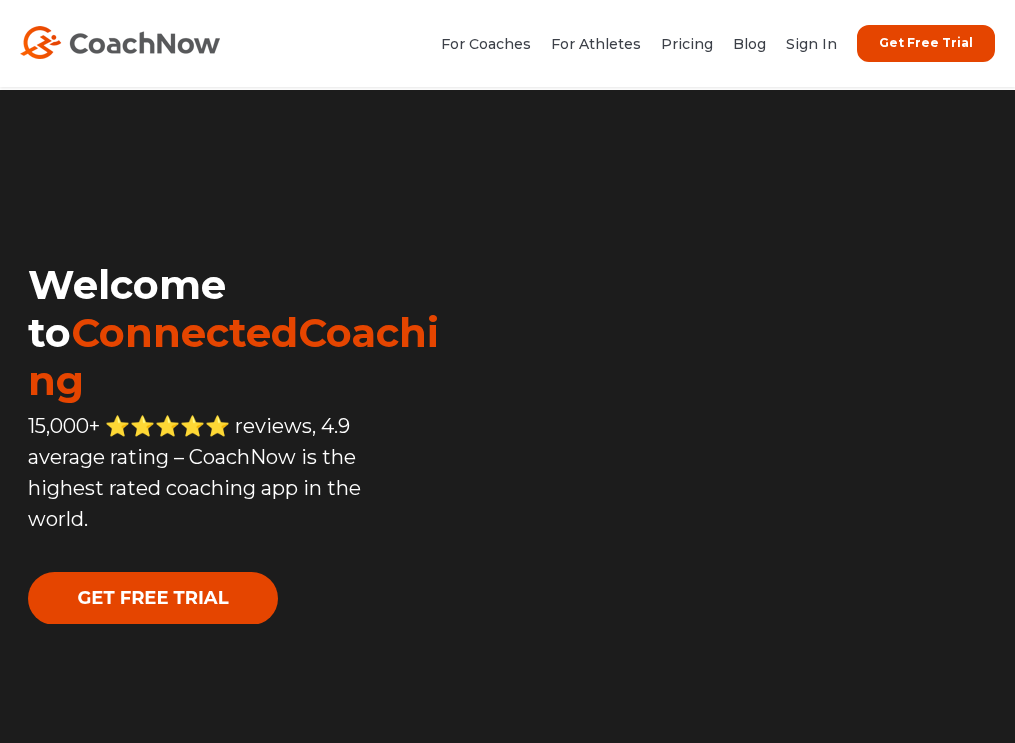 scroll, scrollTop: 0, scrollLeft: 0, axis: both 